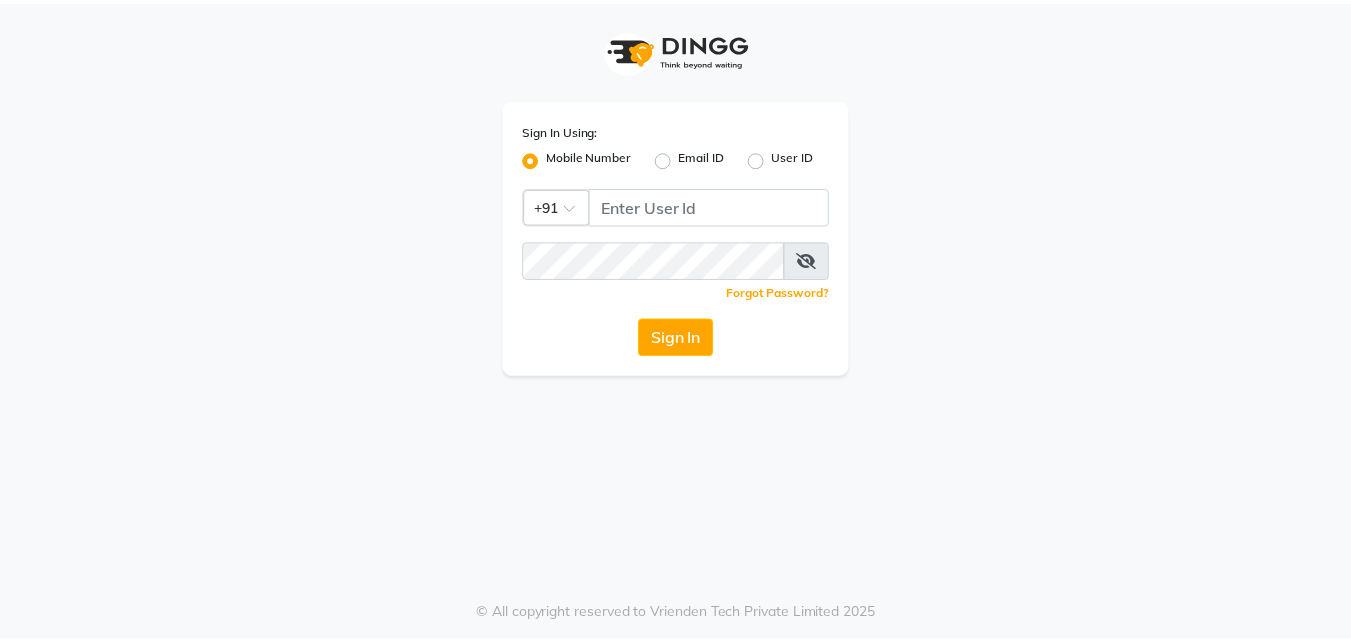 scroll, scrollTop: 0, scrollLeft: 0, axis: both 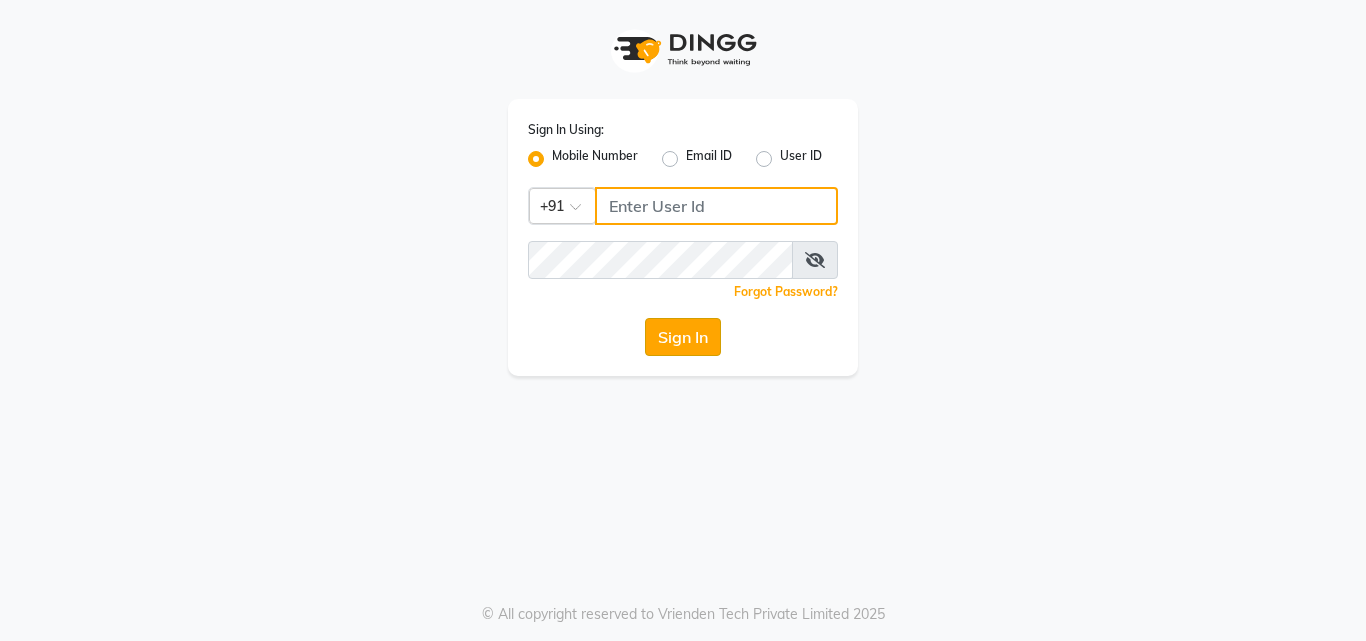 type on "7875017314" 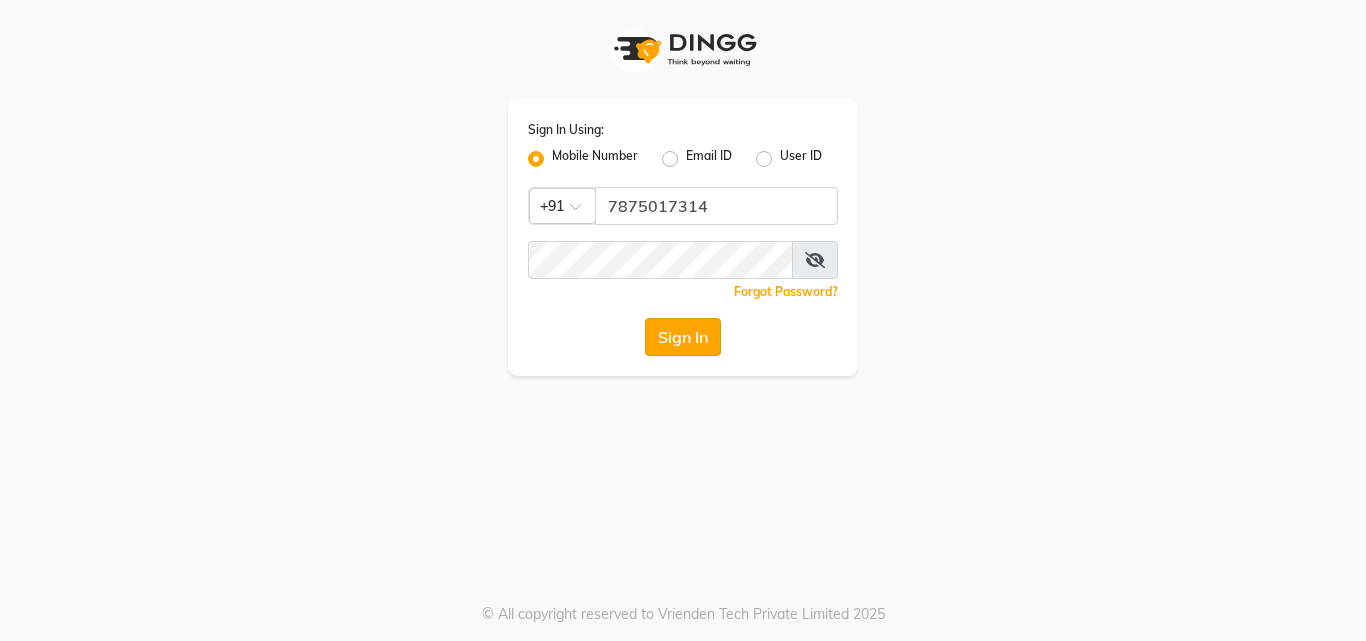 click on "Sign In" 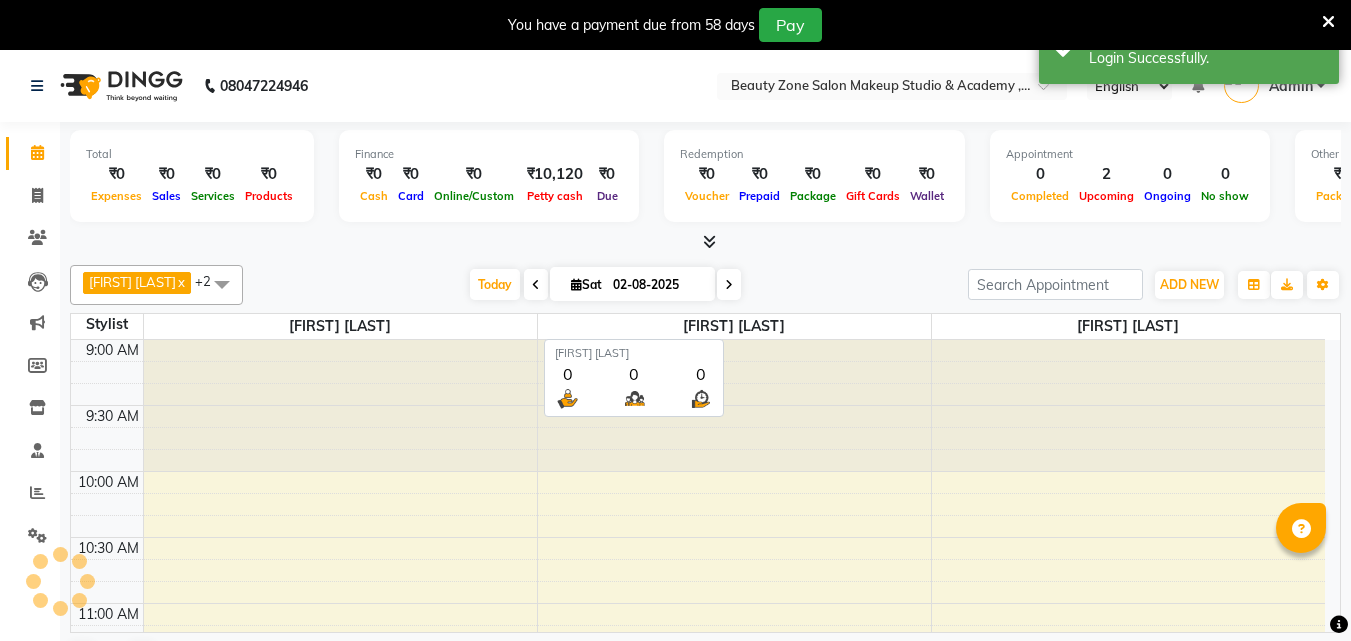 scroll, scrollTop: 0, scrollLeft: 0, axis: both 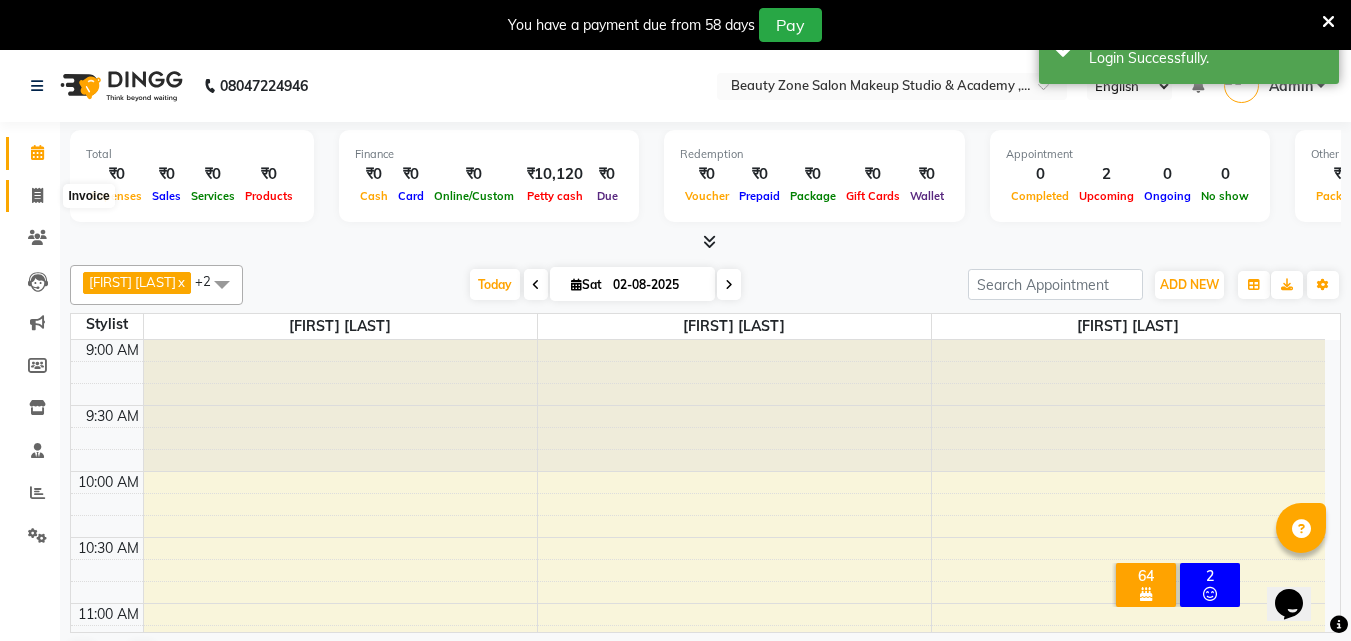 click 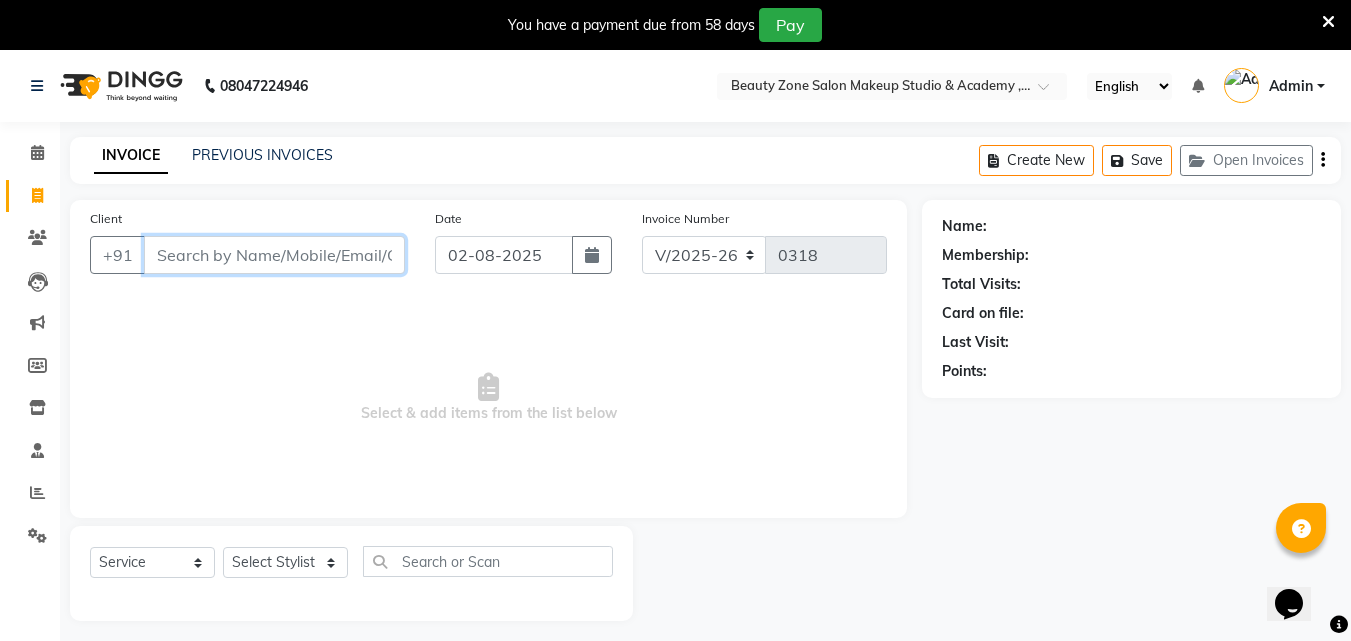 drag, startPoint x: 27, startPoint y: 188, endPoint x: 369, endPoint y: 260, distance: 349.4968 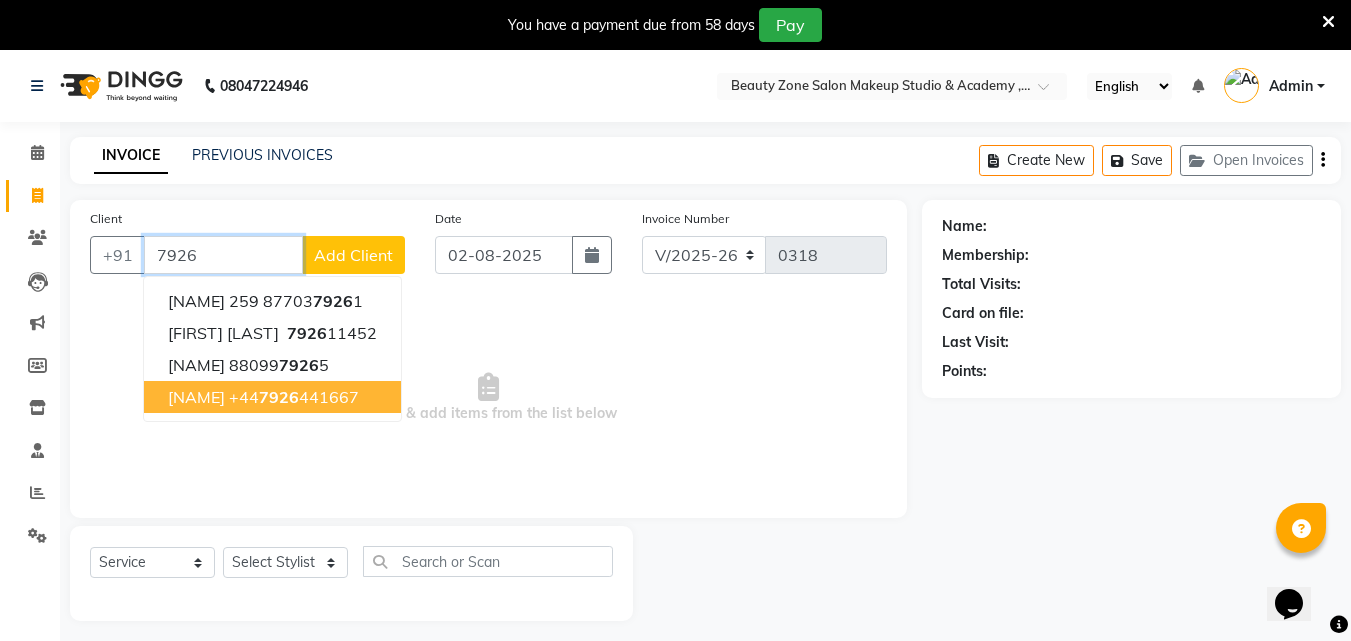 click on "+44   7926 441667" at bounding box center [294, 397] 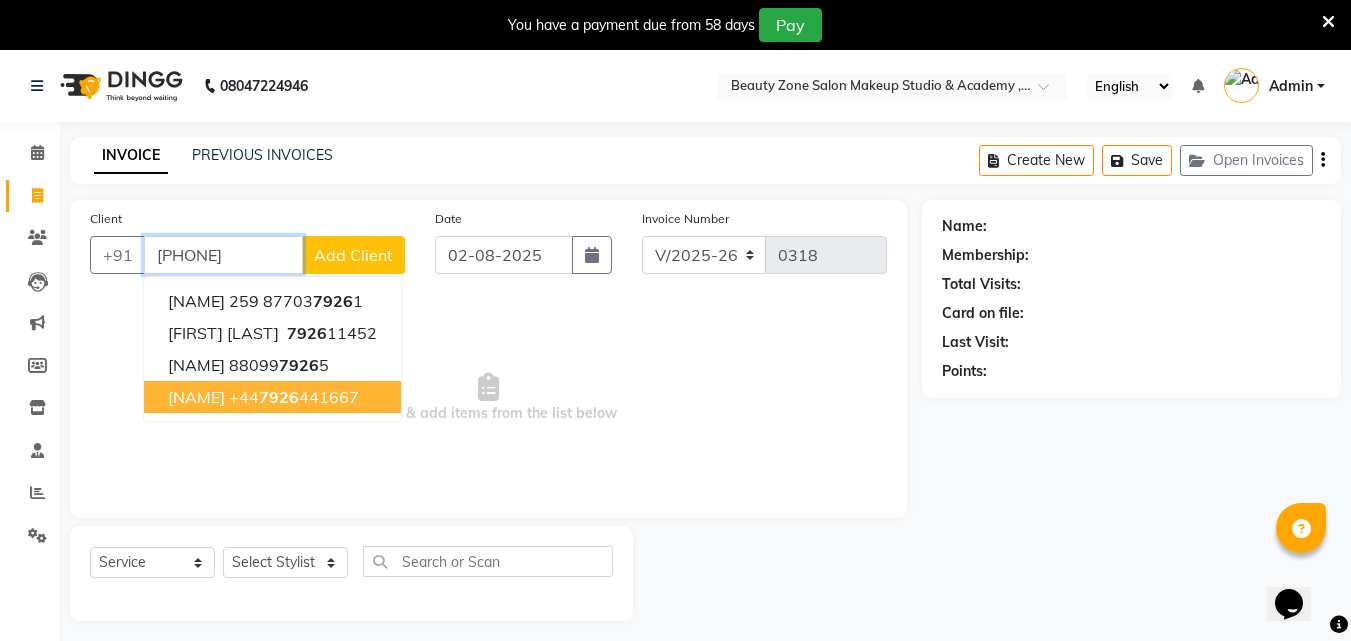 type on "7926441667" 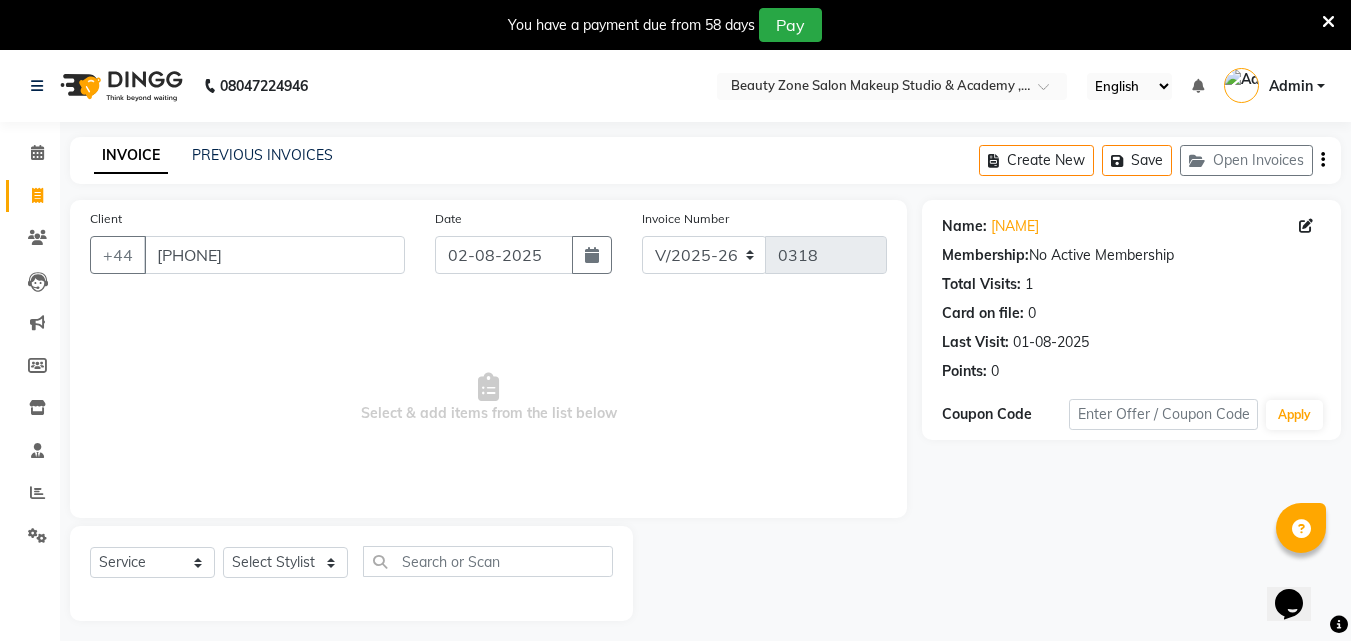 click on "Card on file:  0" 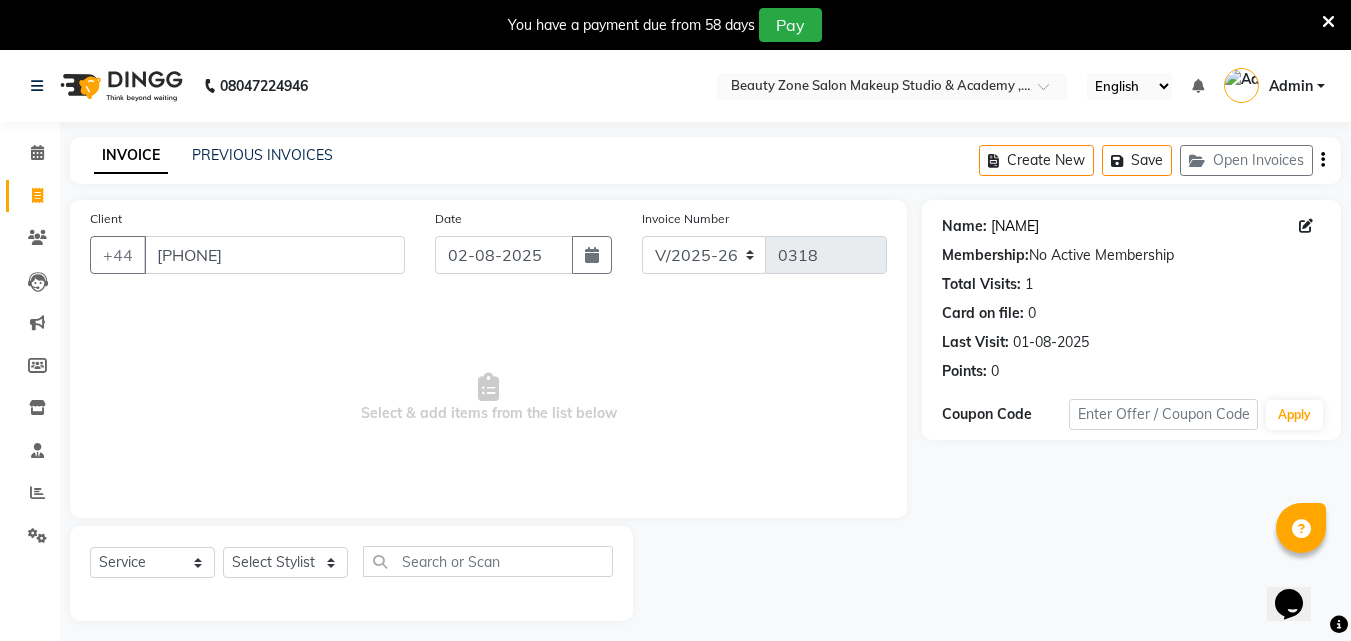 click on "[FIRST]" 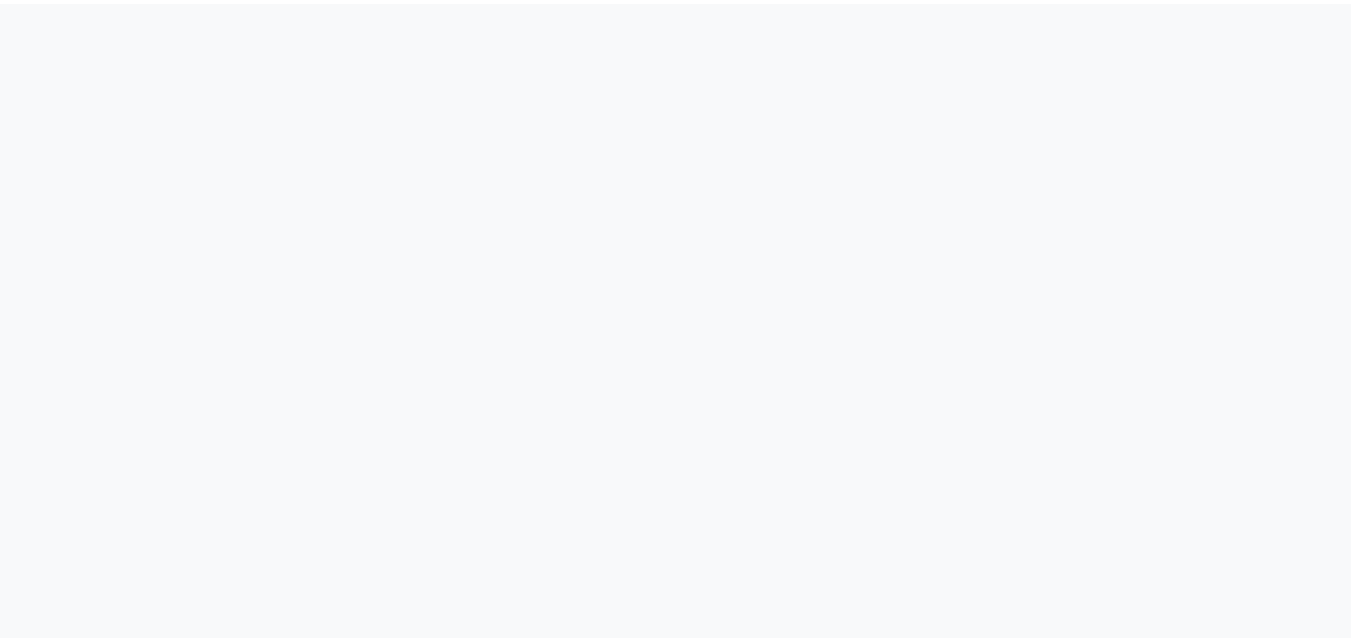 scroll, scrollTop: 0, scrollLeft: 0, axis: both 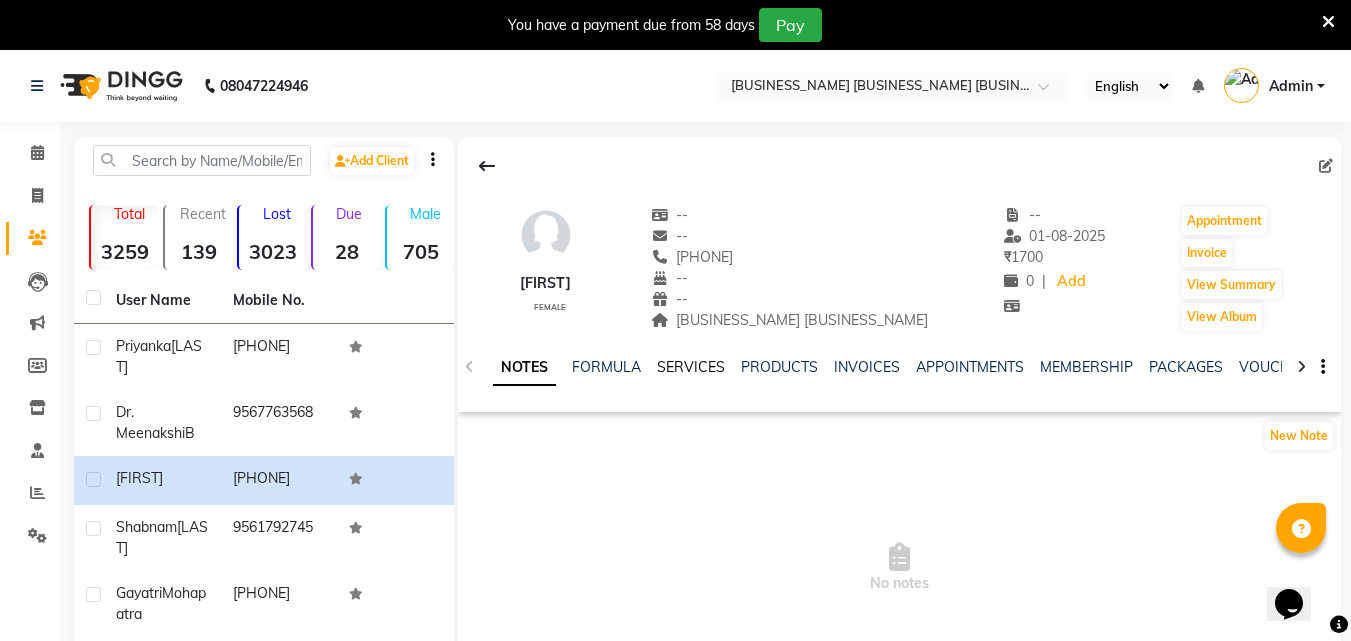 click on "SERVICES" 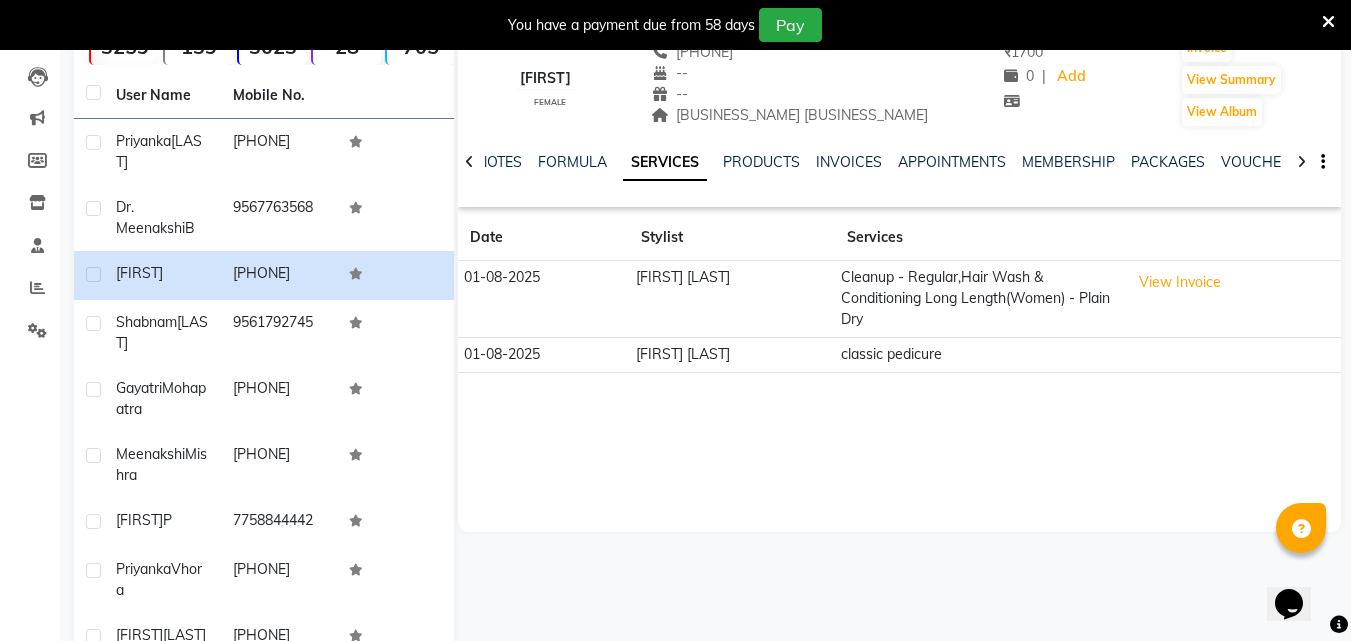 scroll, scrollTop: 200, scrollLeft: 0, axis: vertical 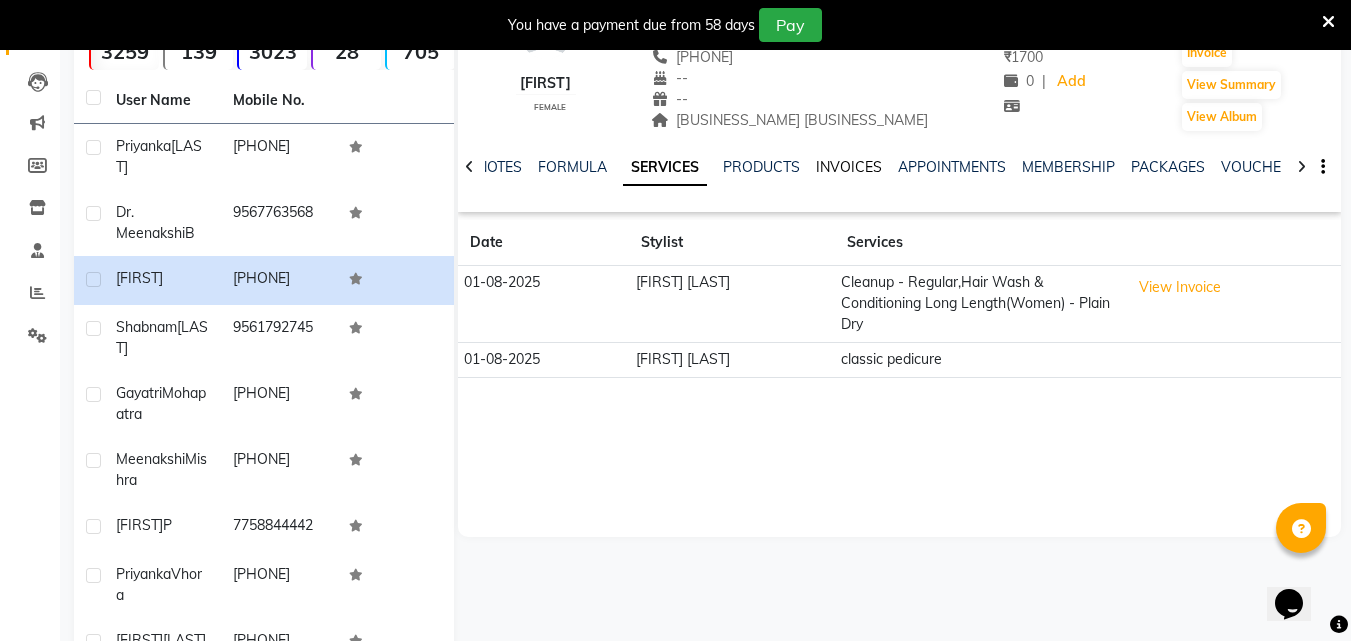 click on "INVOICES" 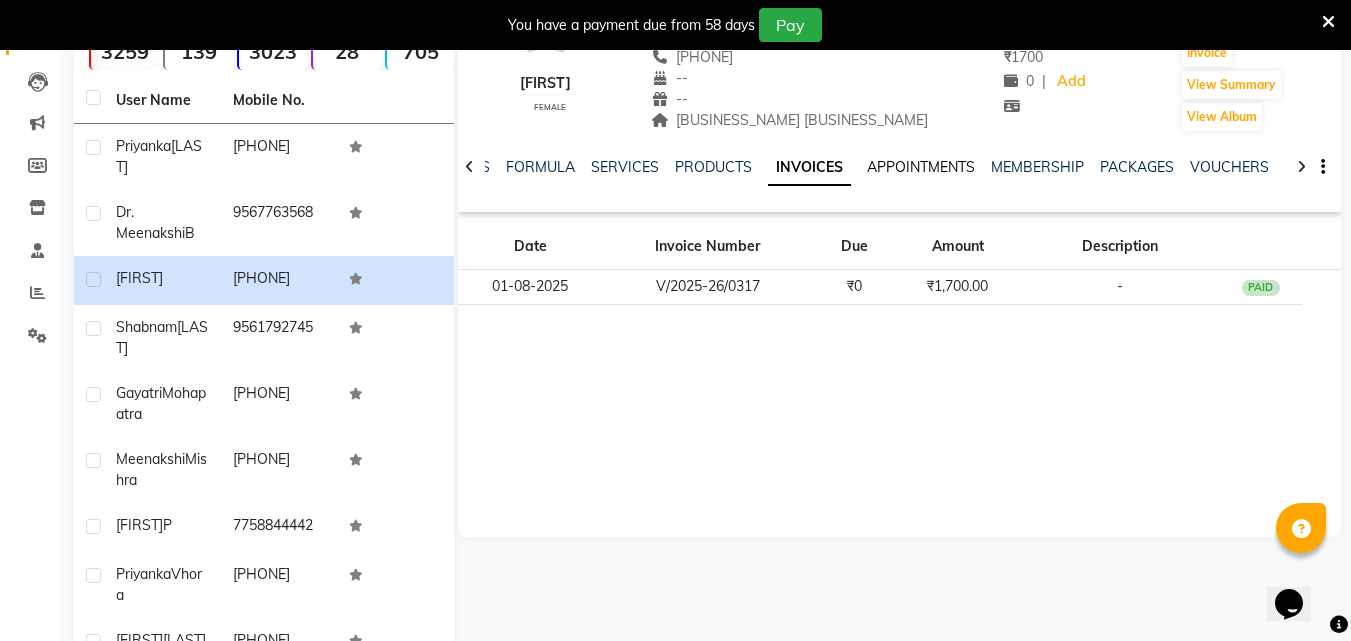 click on "APPOINTMENTS" 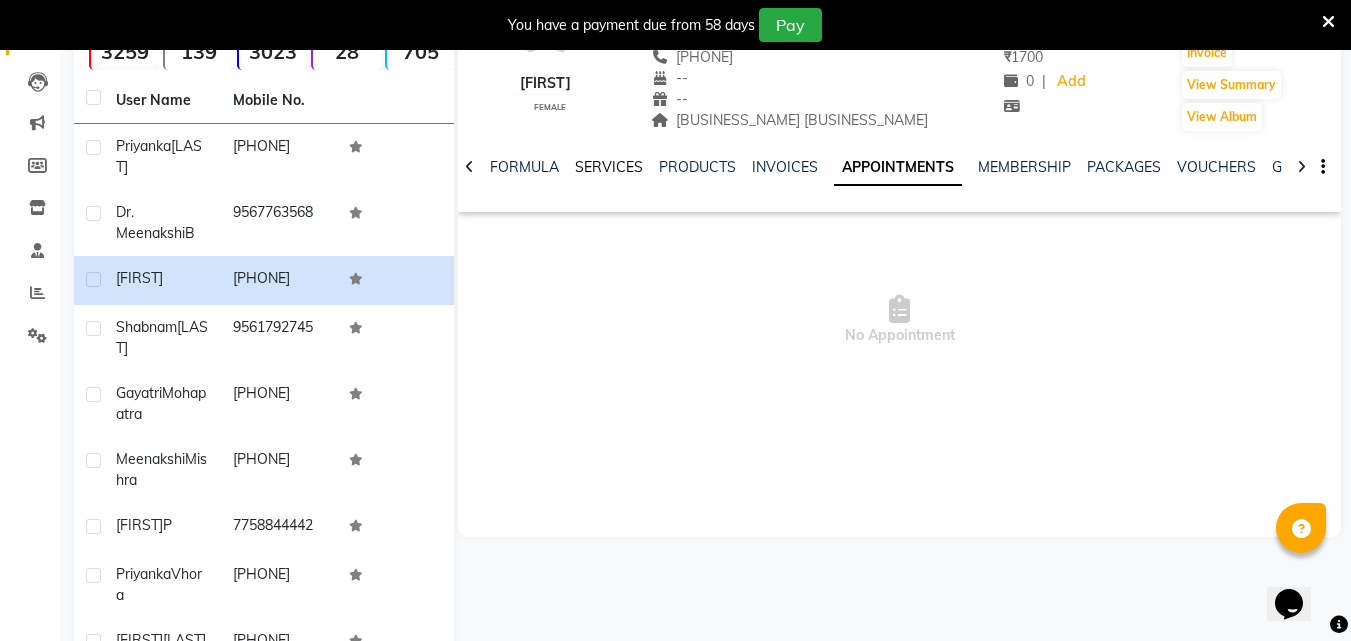 click on "SERVICES" 